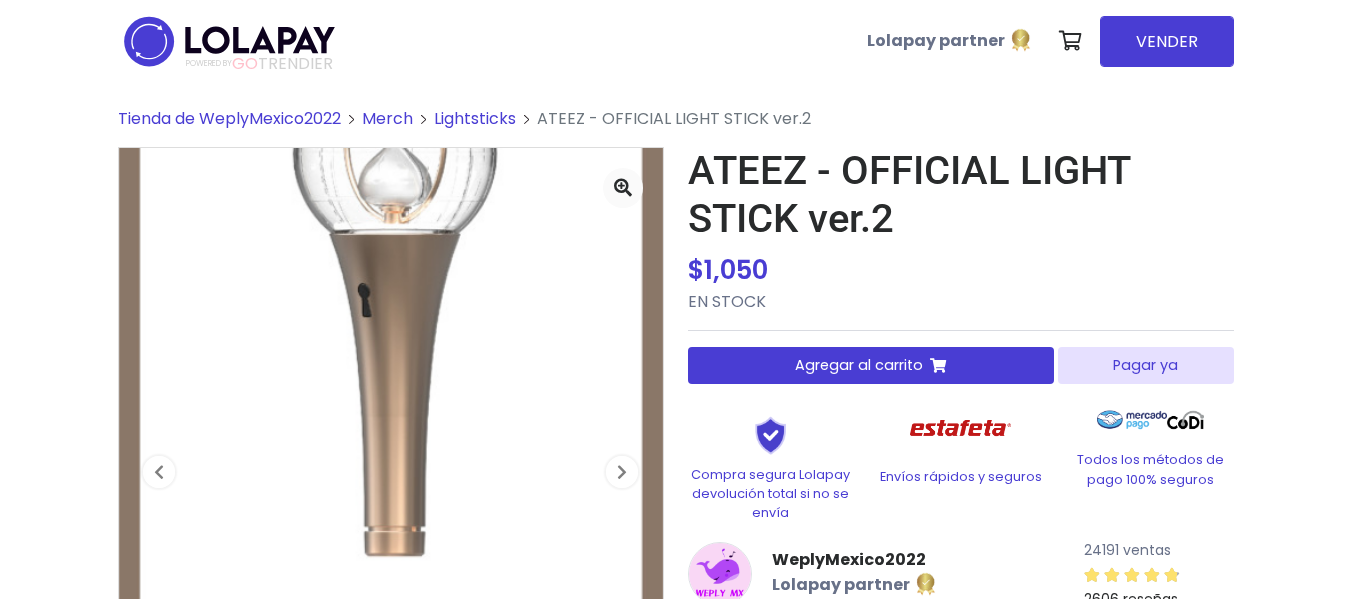 scroll, scrollTop: 0, scrollLeft: 0, axis: both 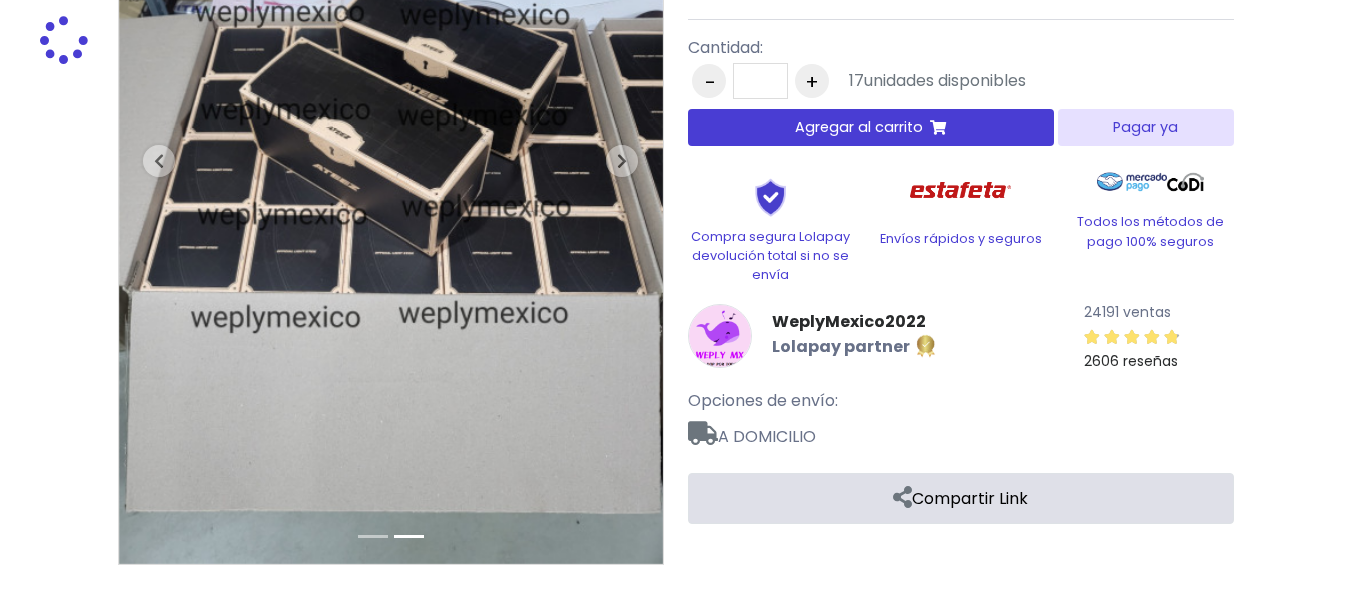 click on "+" at bounding box center [812, 81] 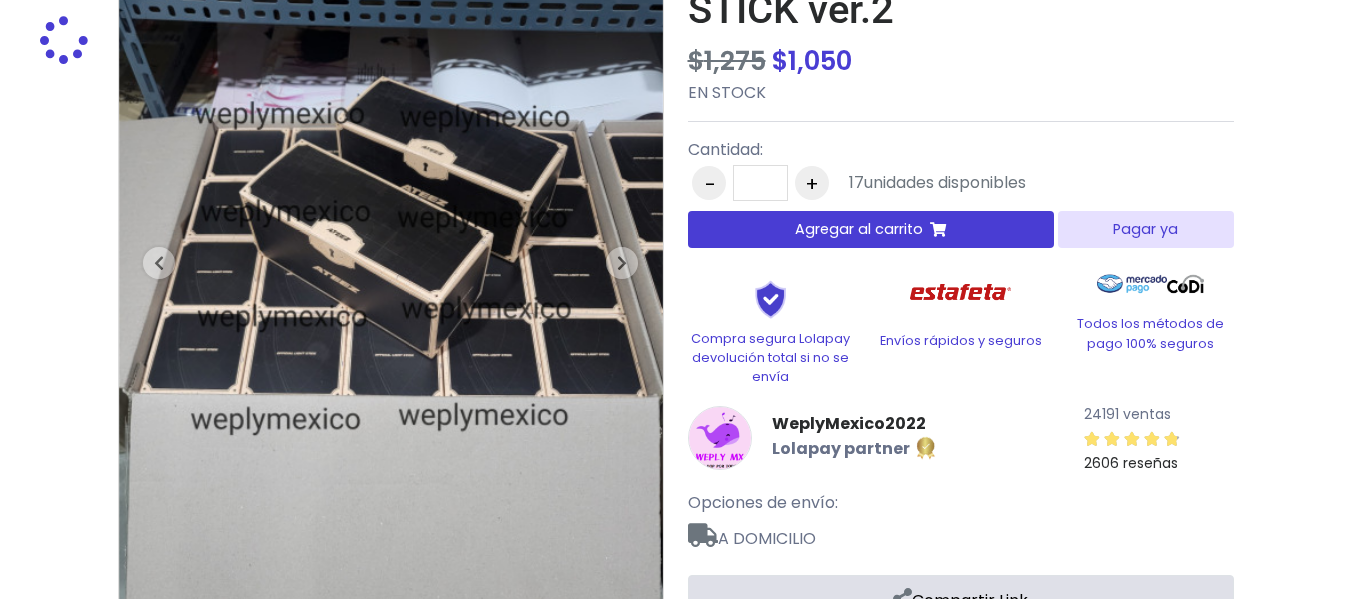 scroll, scrollTop: 11, scrollLeft: 0, axis: vertical 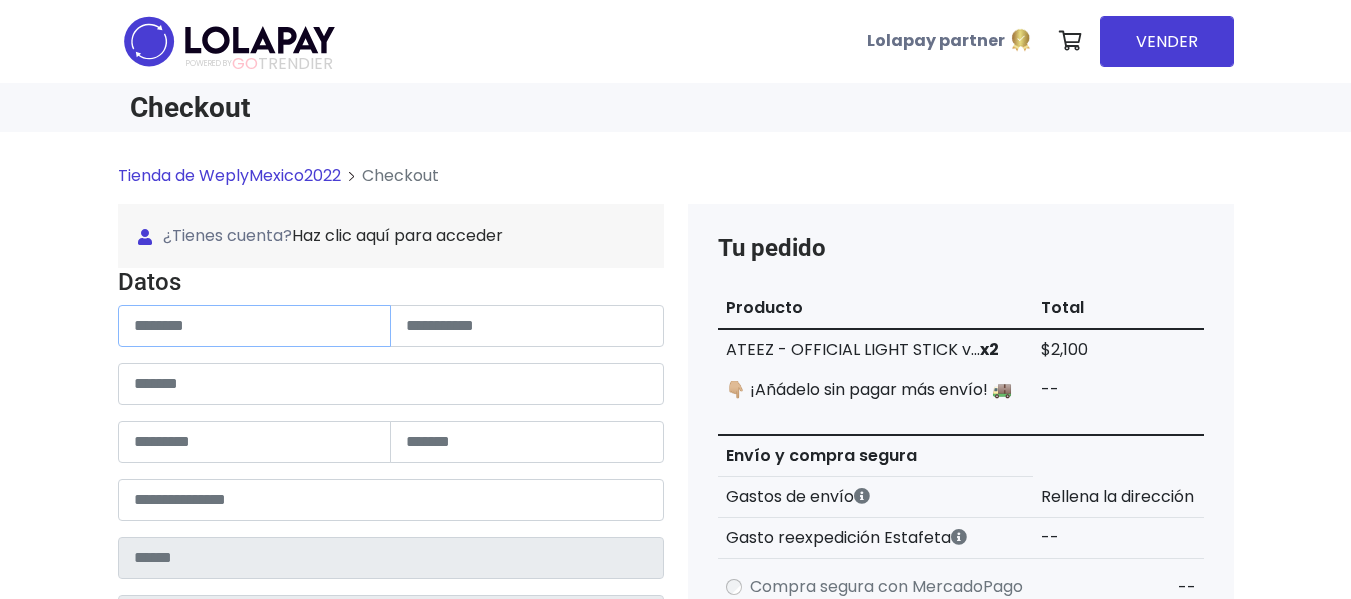 click at bounding box center (255, 326) 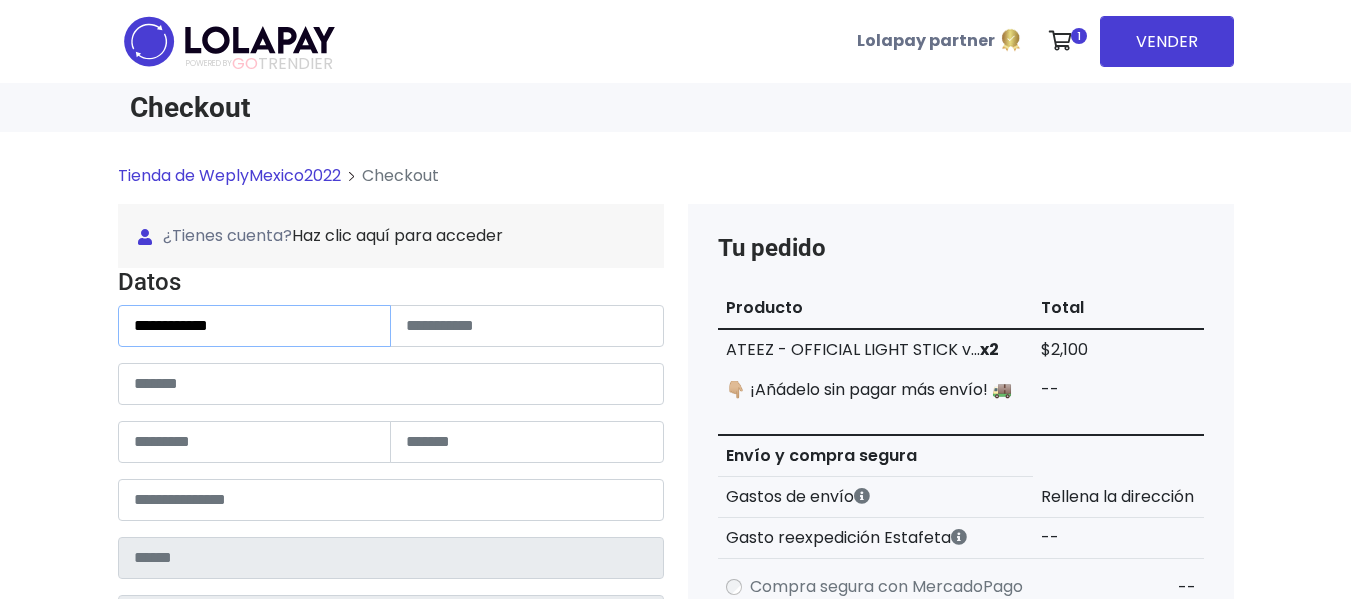 type on "**********" 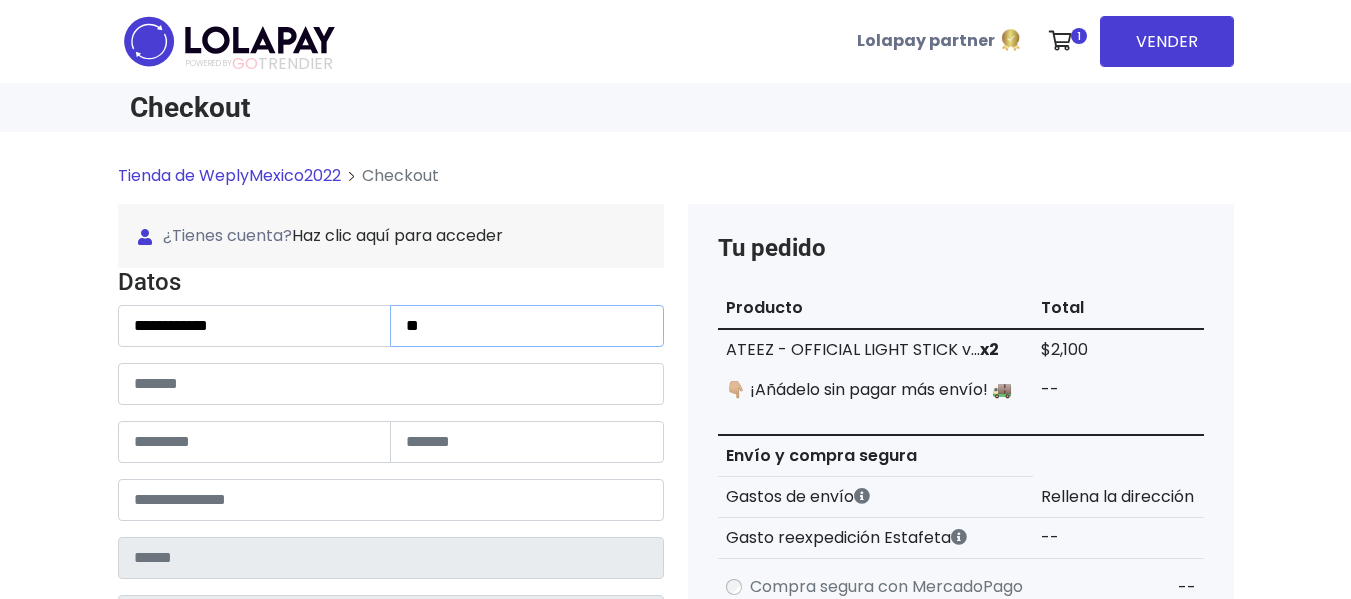 type on "*" 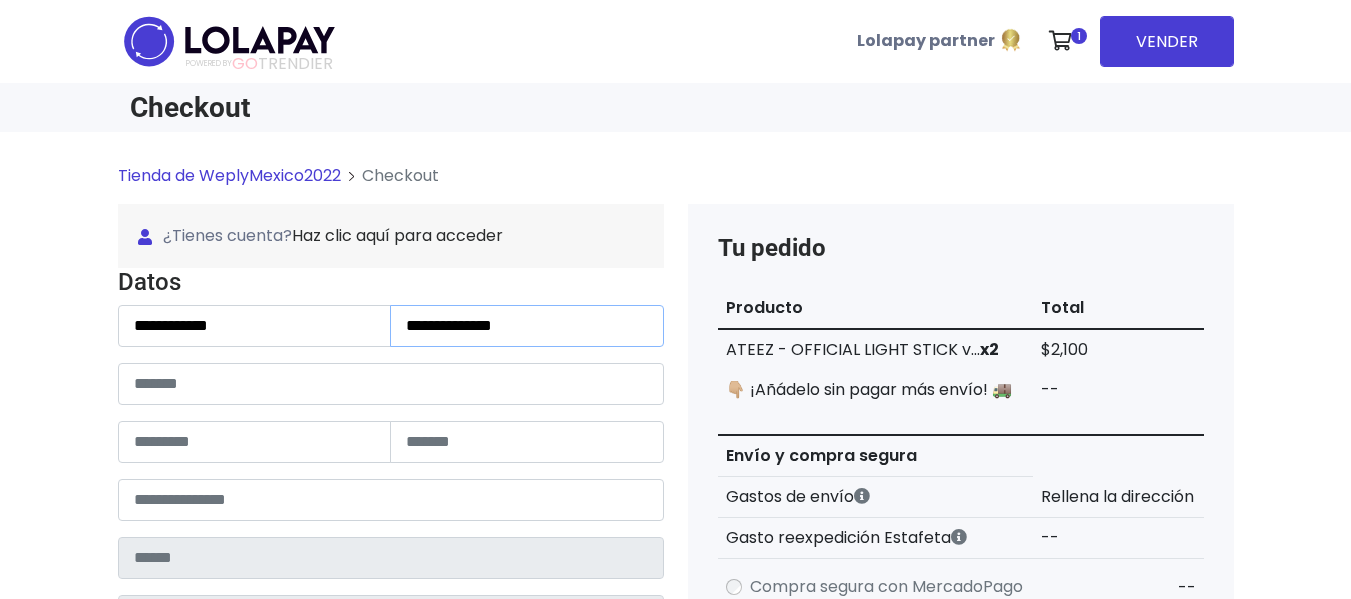 type on "**********" 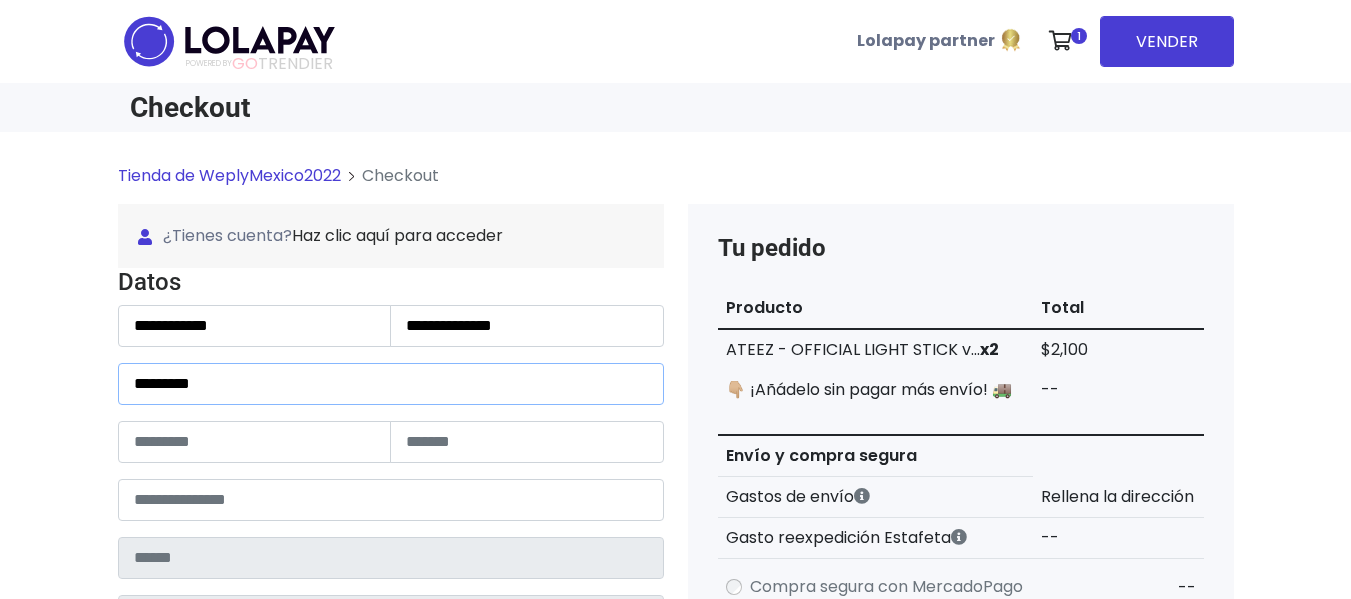 type on "*********" 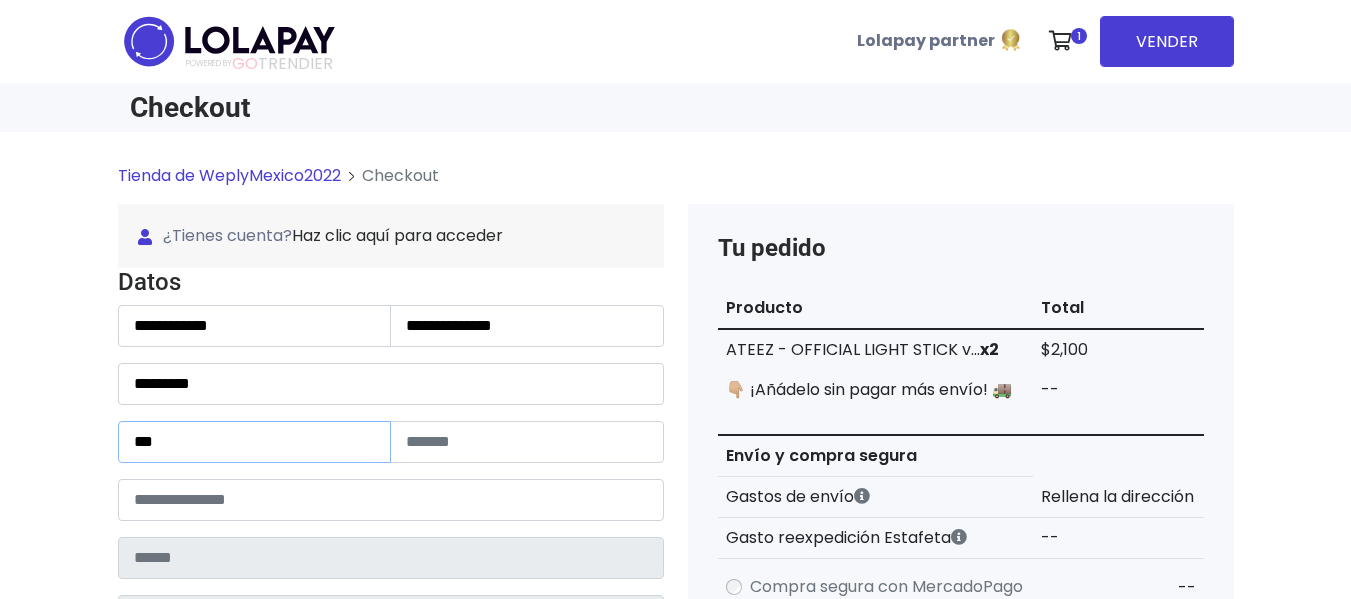 type on "***" 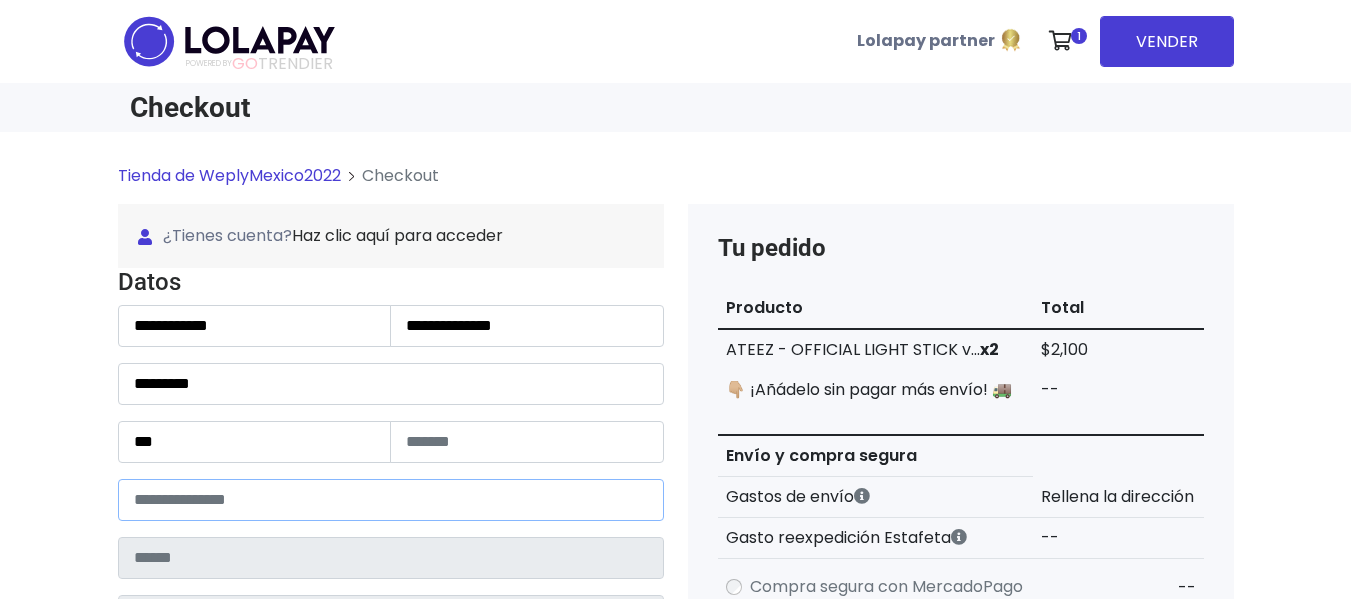 type on "*****" 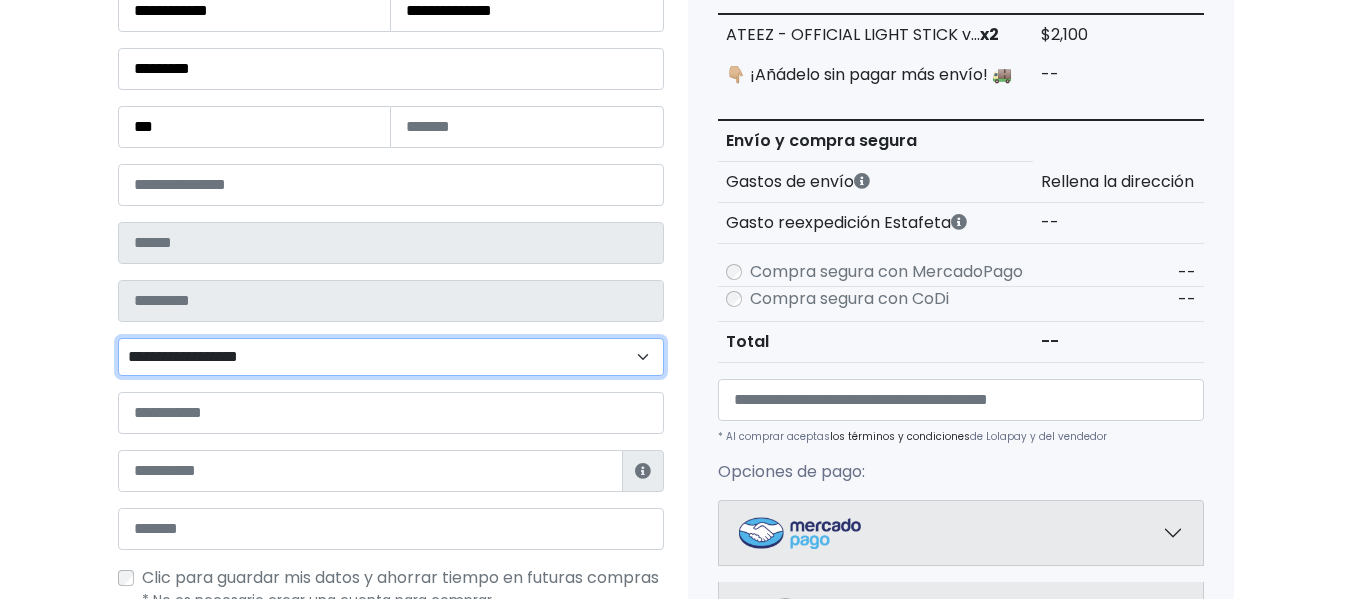 scroll, scrollTop: 374, scrollLeft: 0, axis: vertical 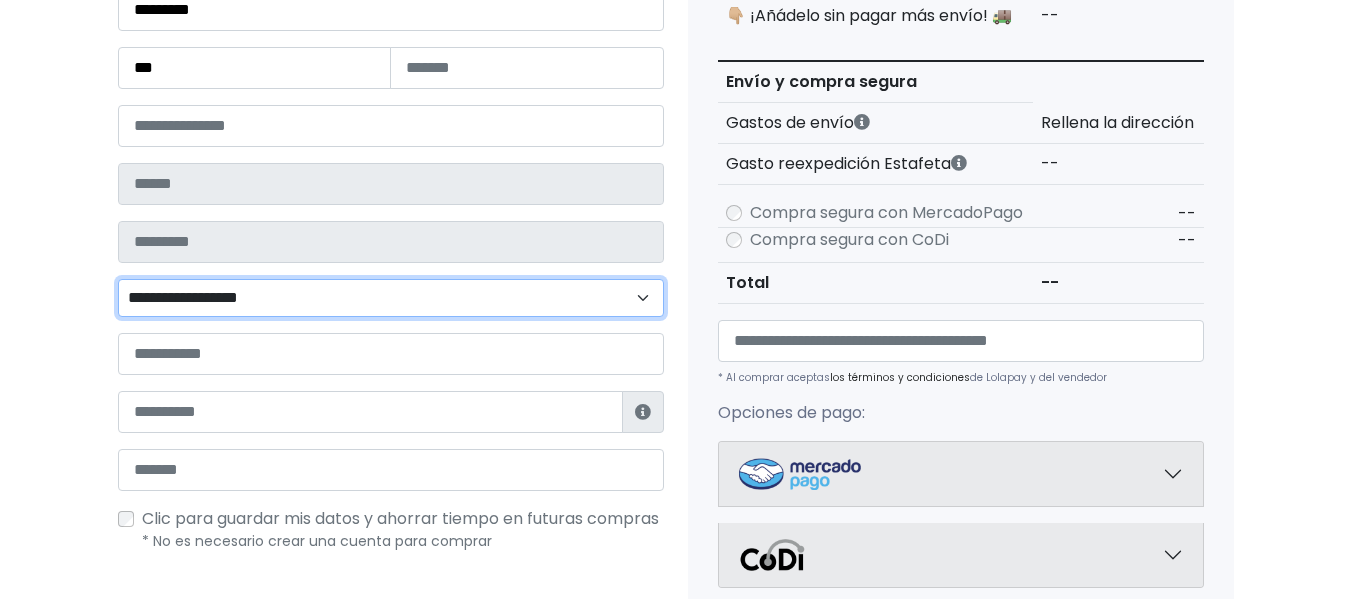 click on "**********" at bounding box center (391, 298) 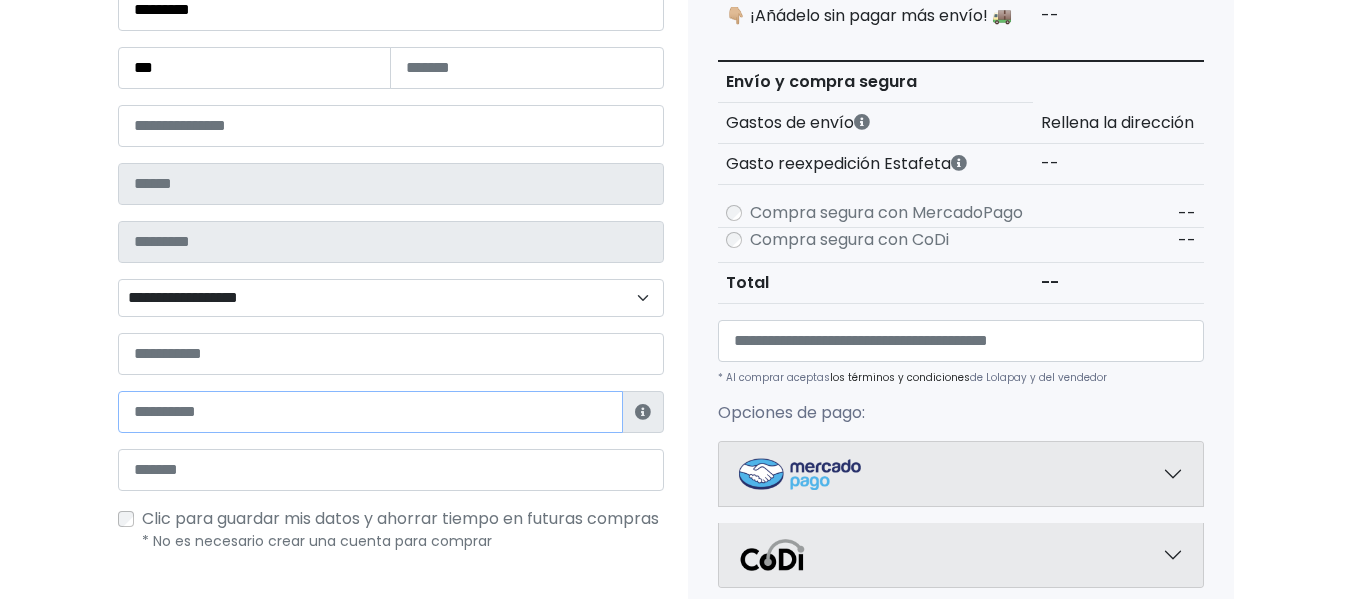 click at bounding box center (370, 412) 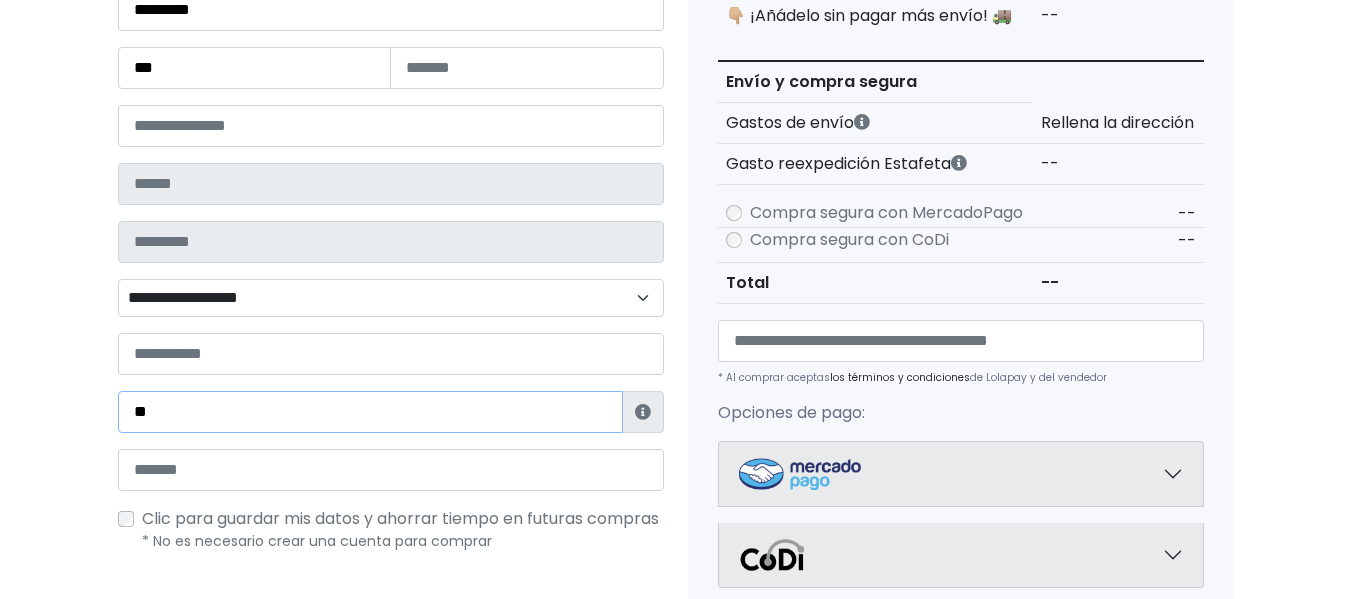 type on "**********" 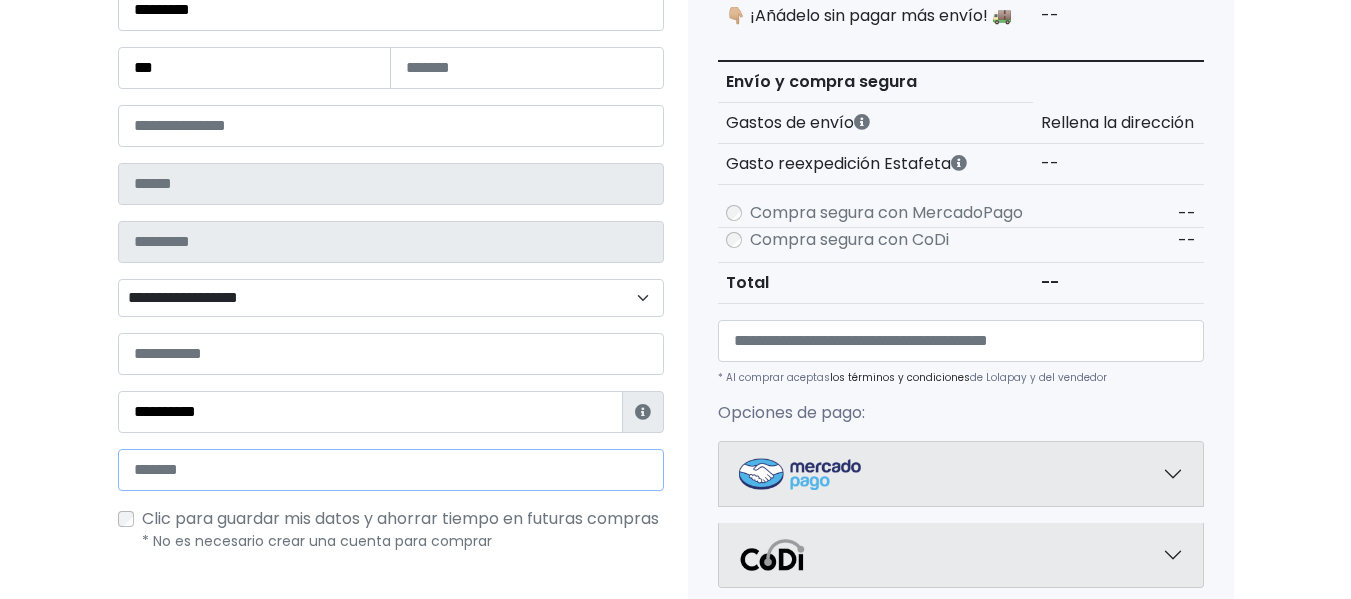 click at bounding box center [391, 470] 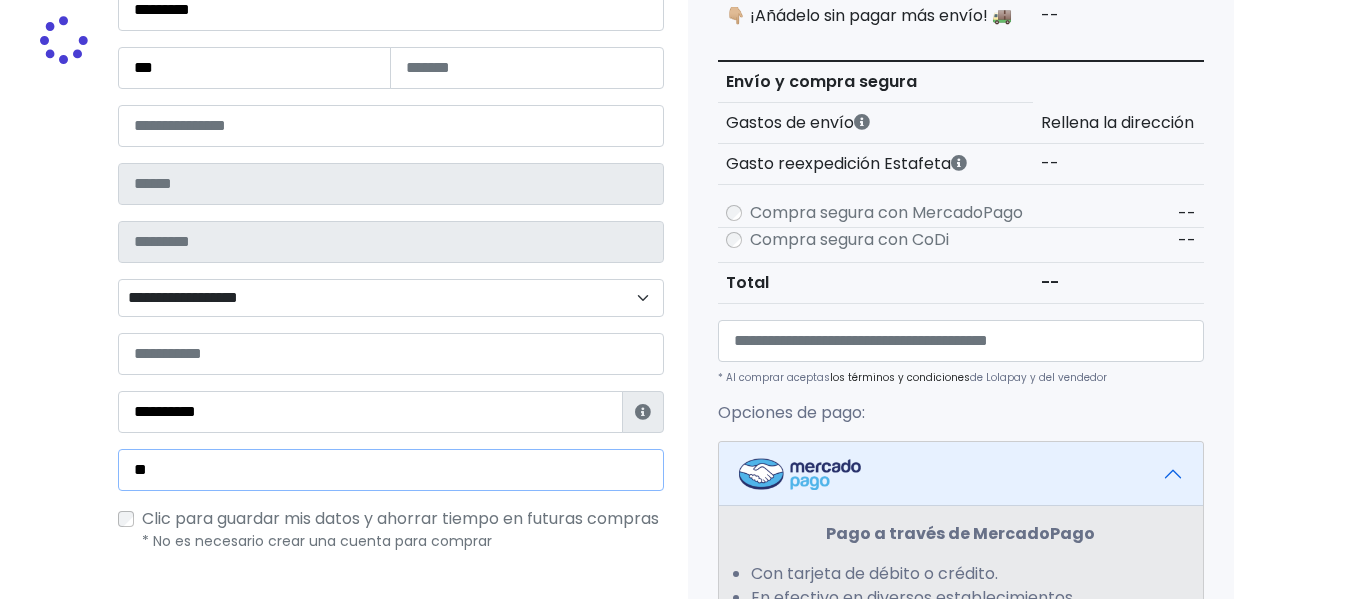 type on "**********" 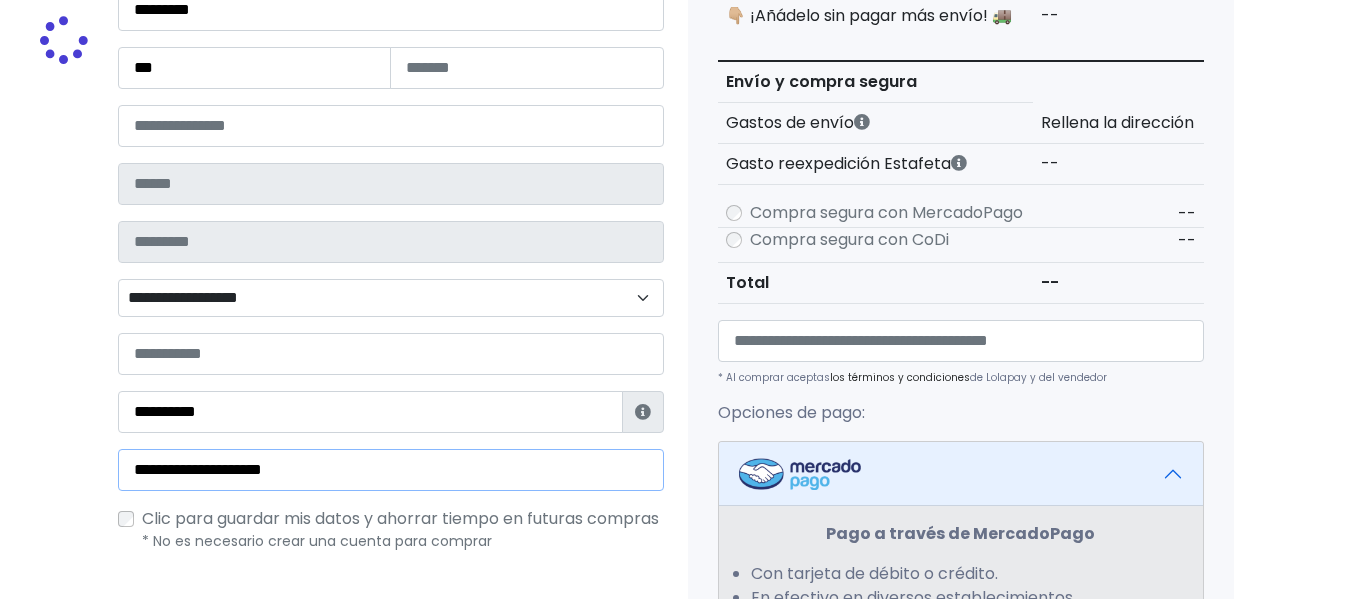 type on "**********" 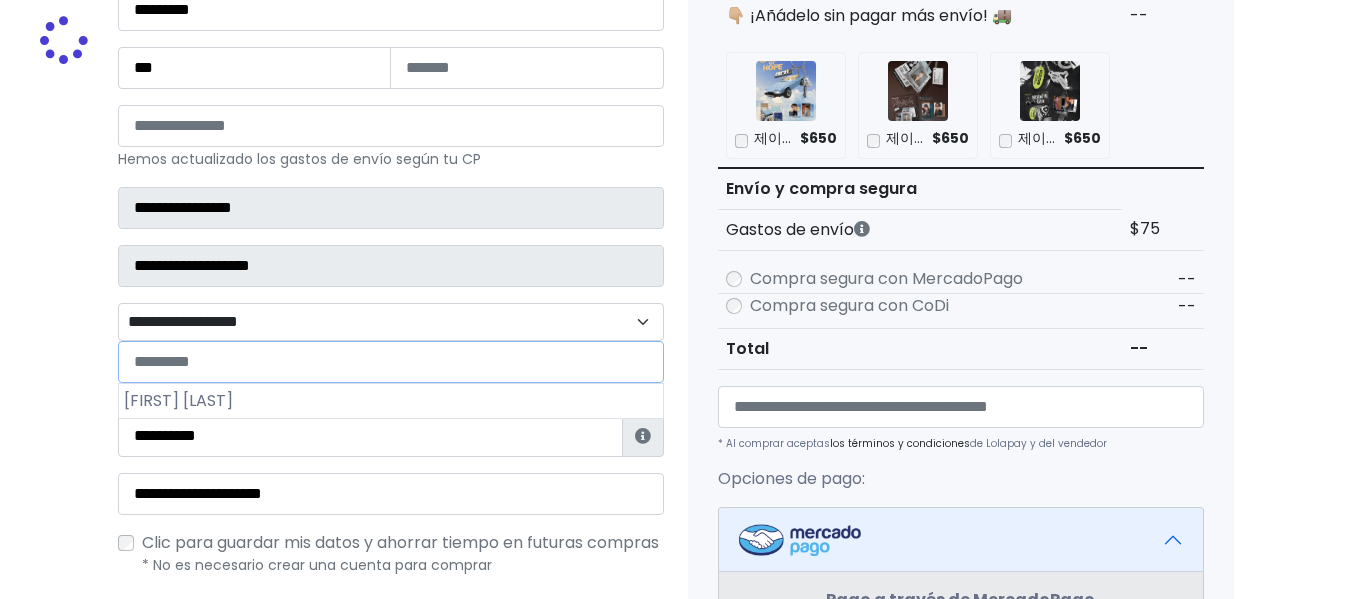 click on "**********" at bounding box center (391, 322) 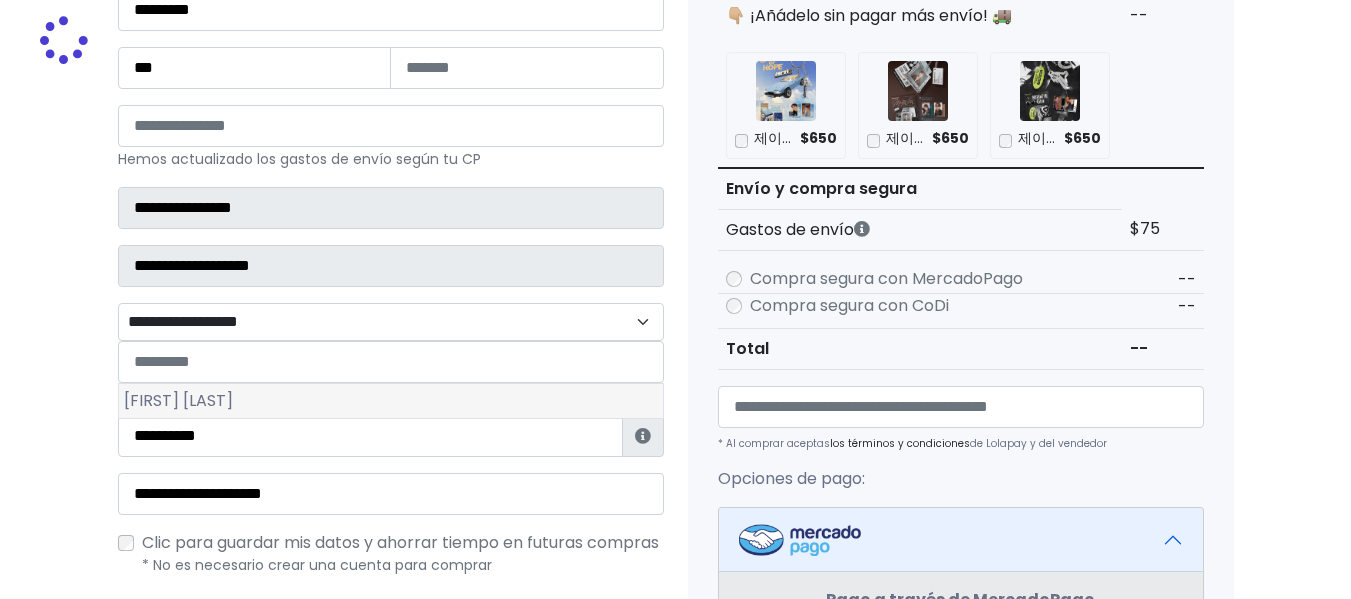 click on "Pensador Mexicano" at bounding box center (391, 401) 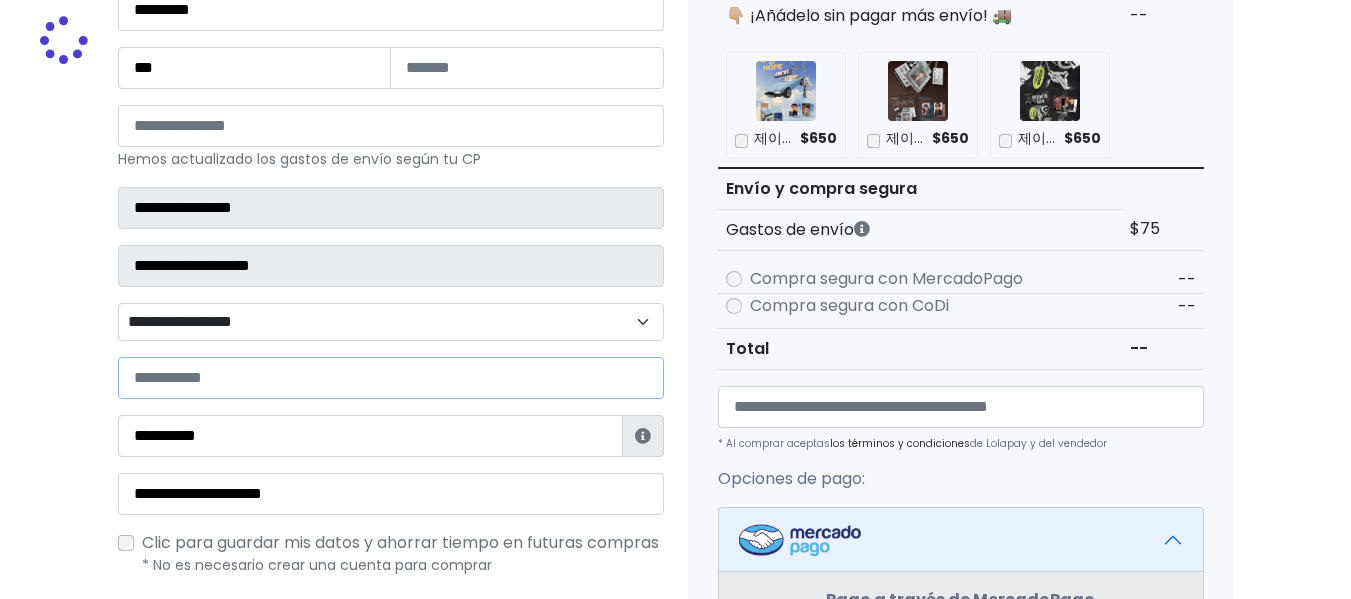 click at bounding box center [391, 378] 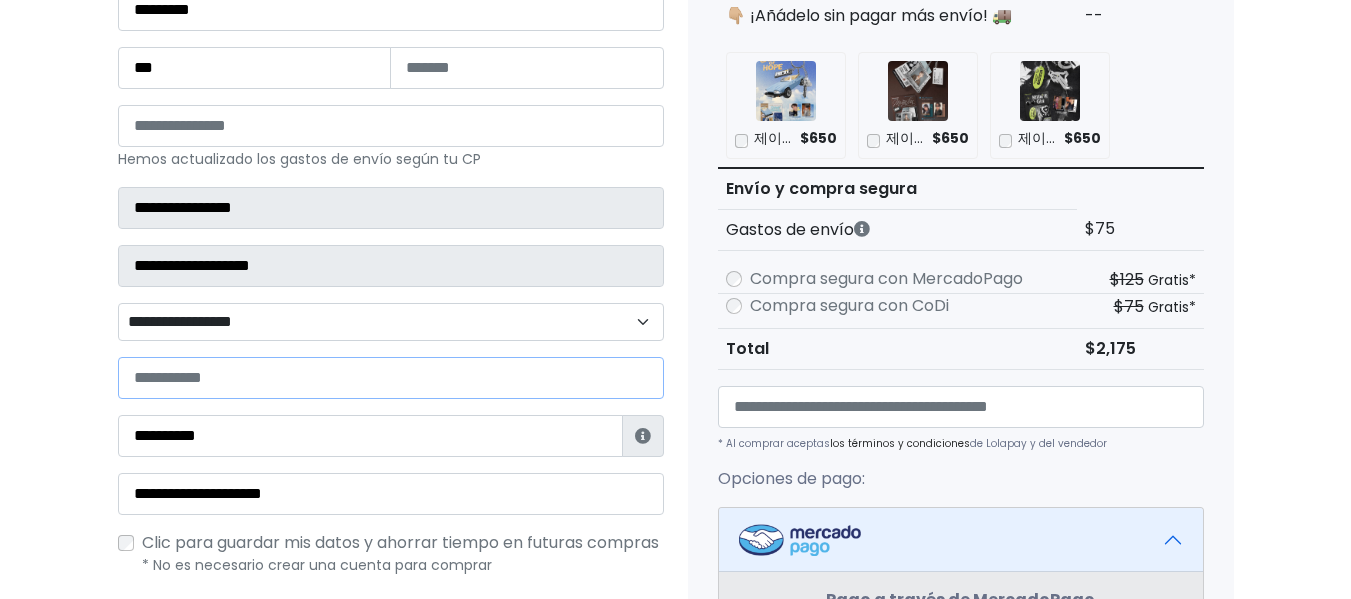type on "*" 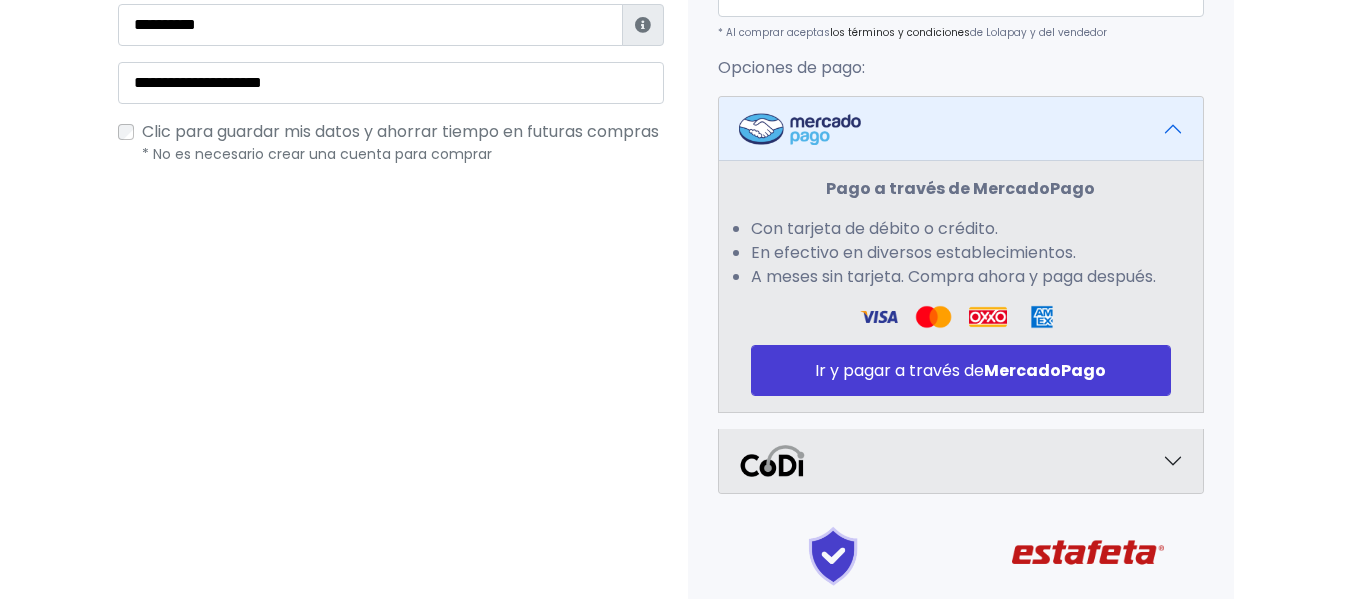 scroll, scrollTop: 788, scrollLeft: 0, axis: vertical 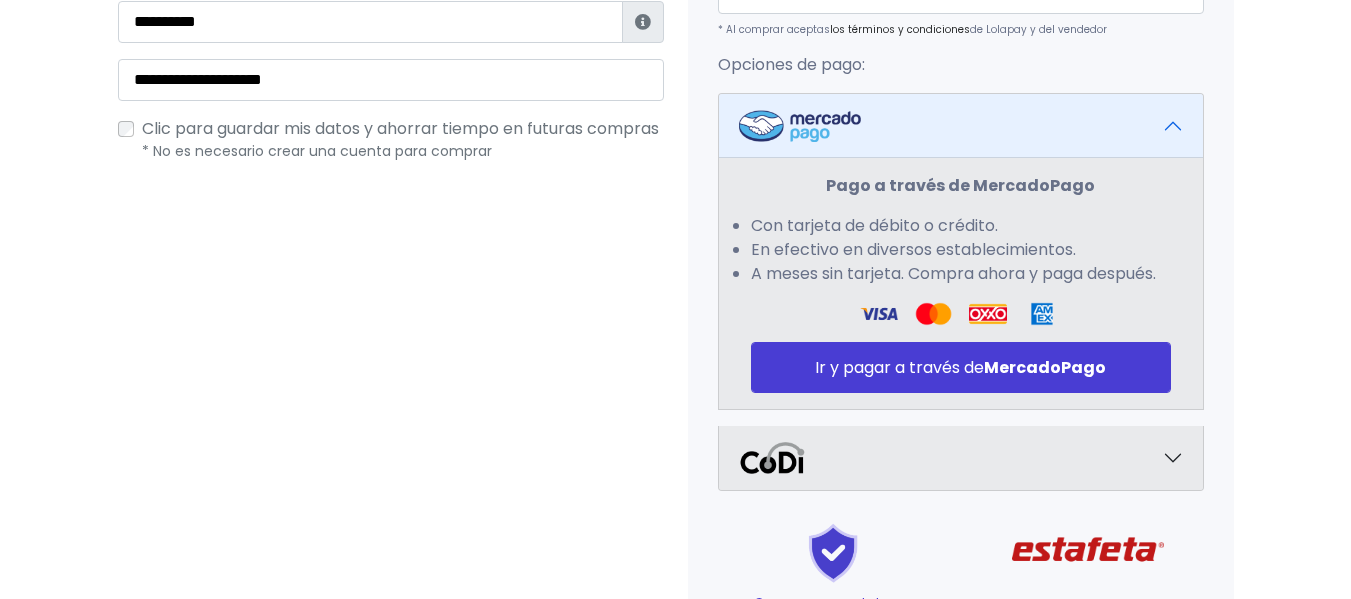 click at bounding box center [961, 458] 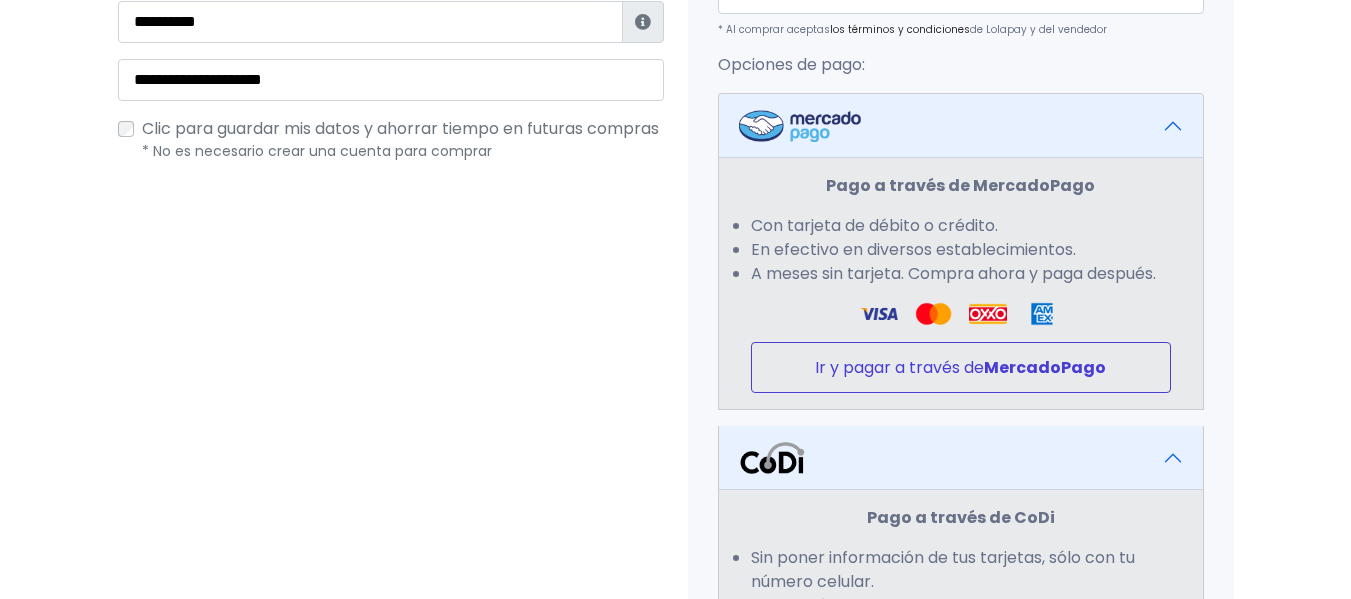 click on "MercadoPago" at bounding box center [1045, 367] 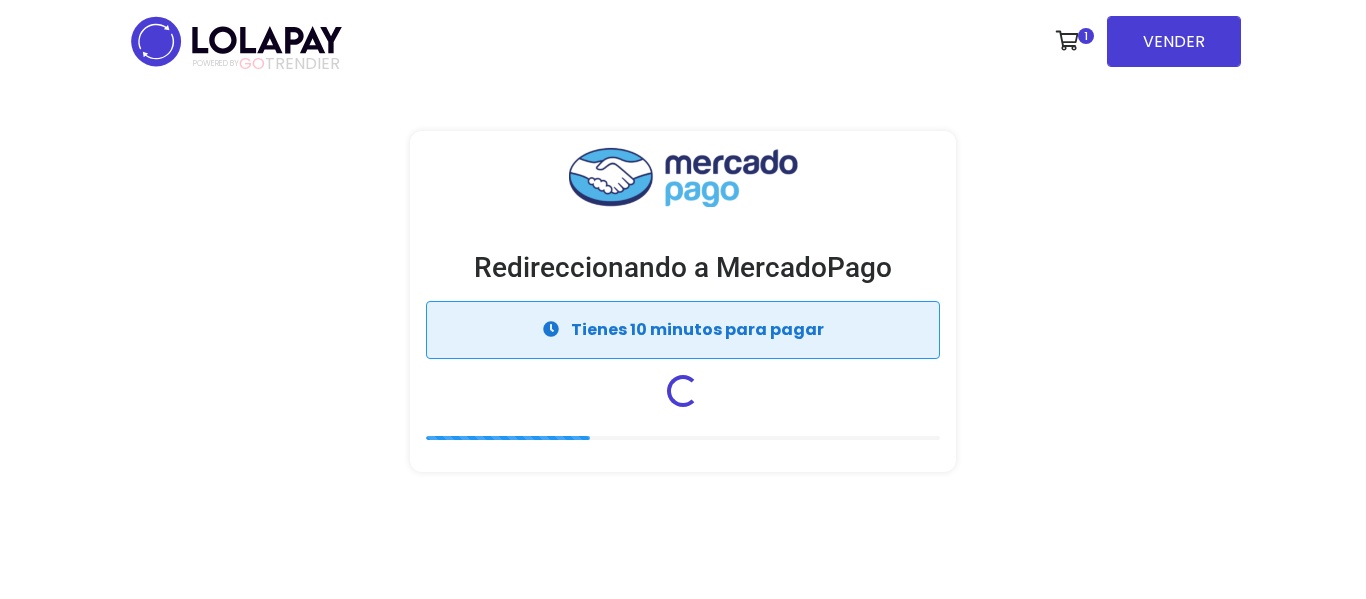 scroll, scrollTop: 0, scrollLeft: 0, axis: both 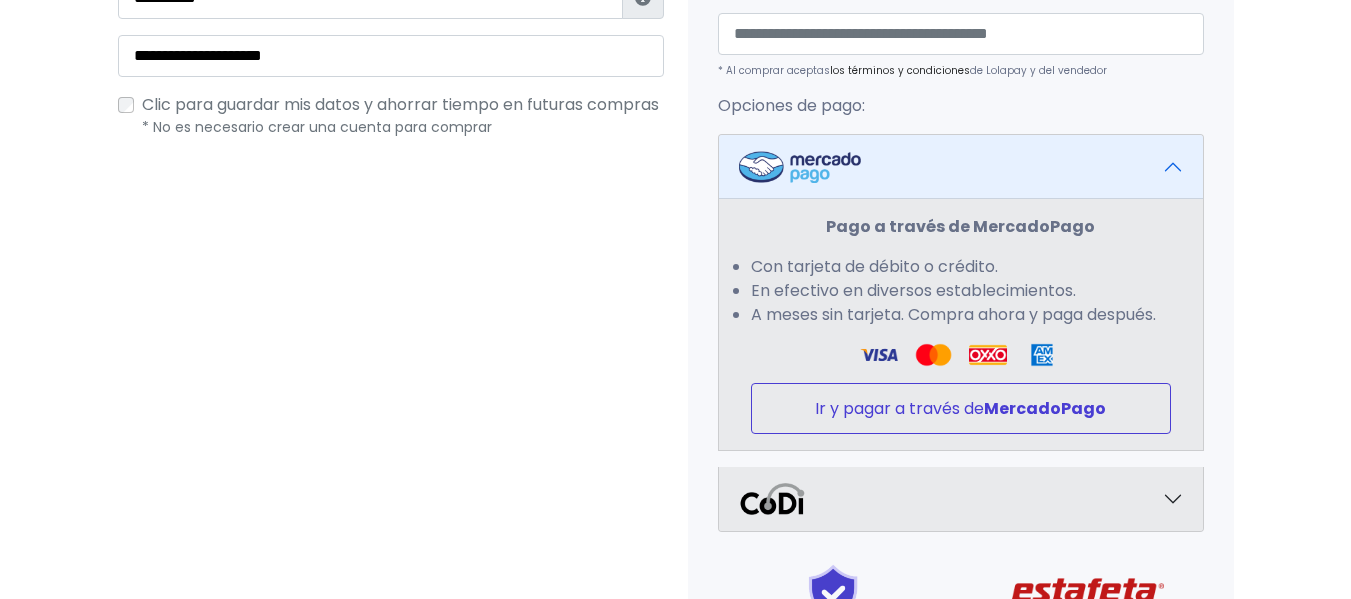 click on "Ir y pagar a través de  MercadoPago" at bounding box center (961, 408) 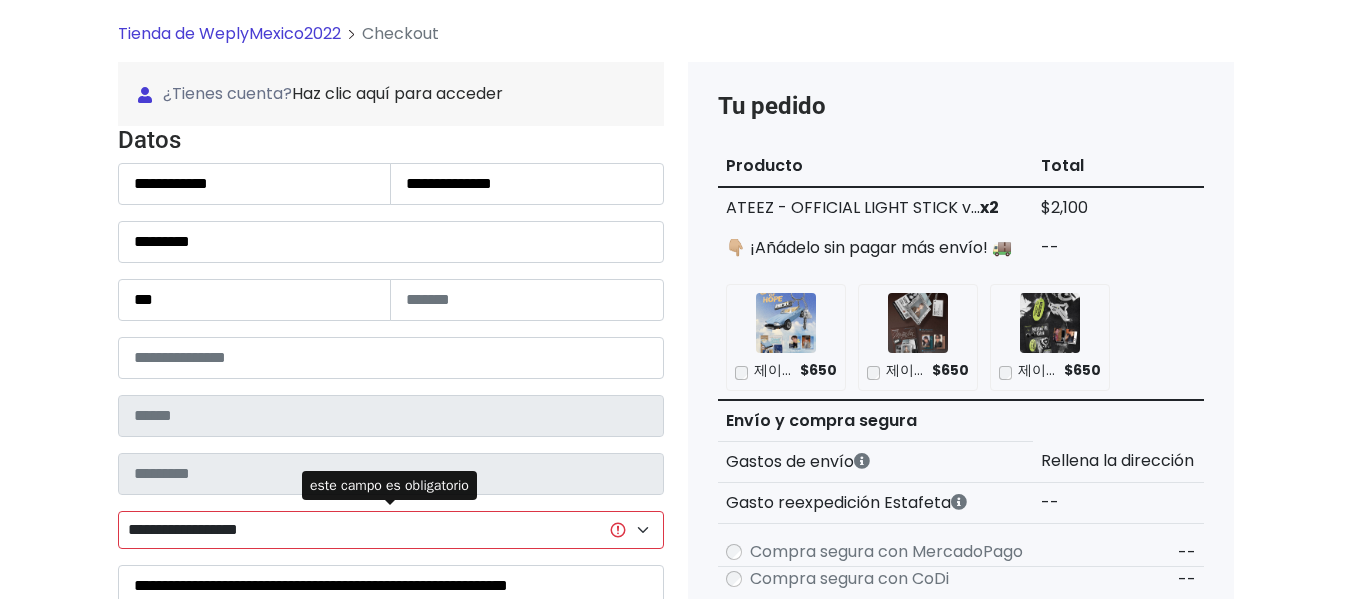 scroll, scrollTop: 0, scrollLeft: 0, axis: both 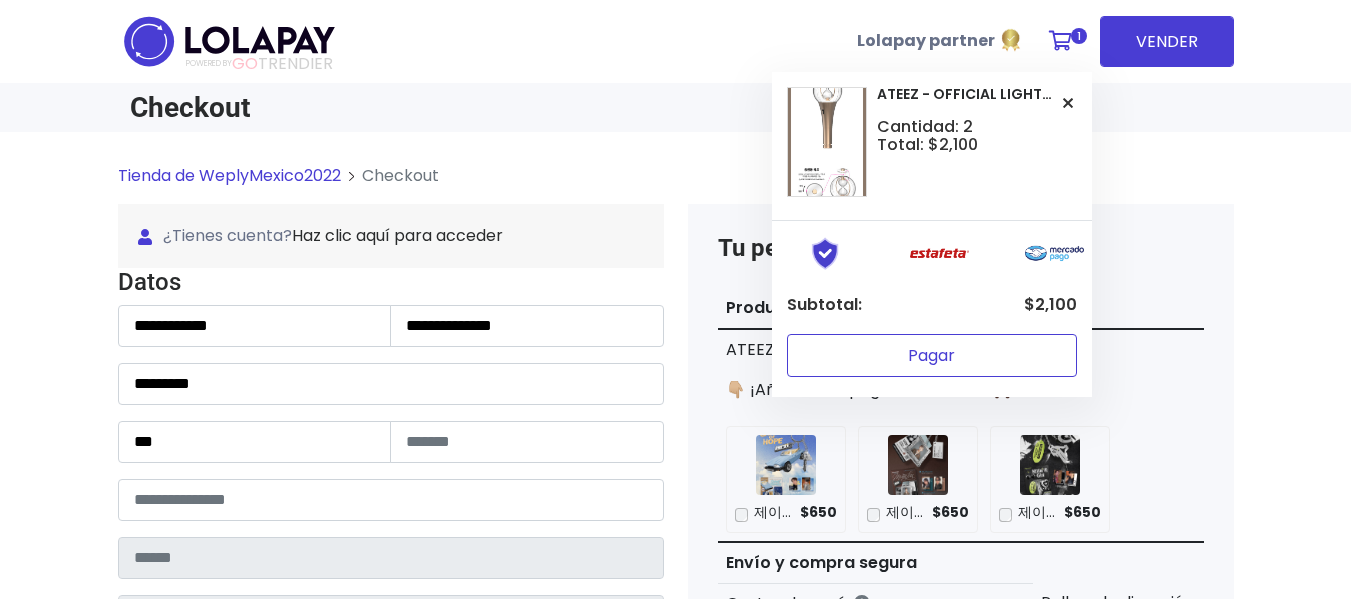 click on "Pagar" at bounding box center [932, 355] 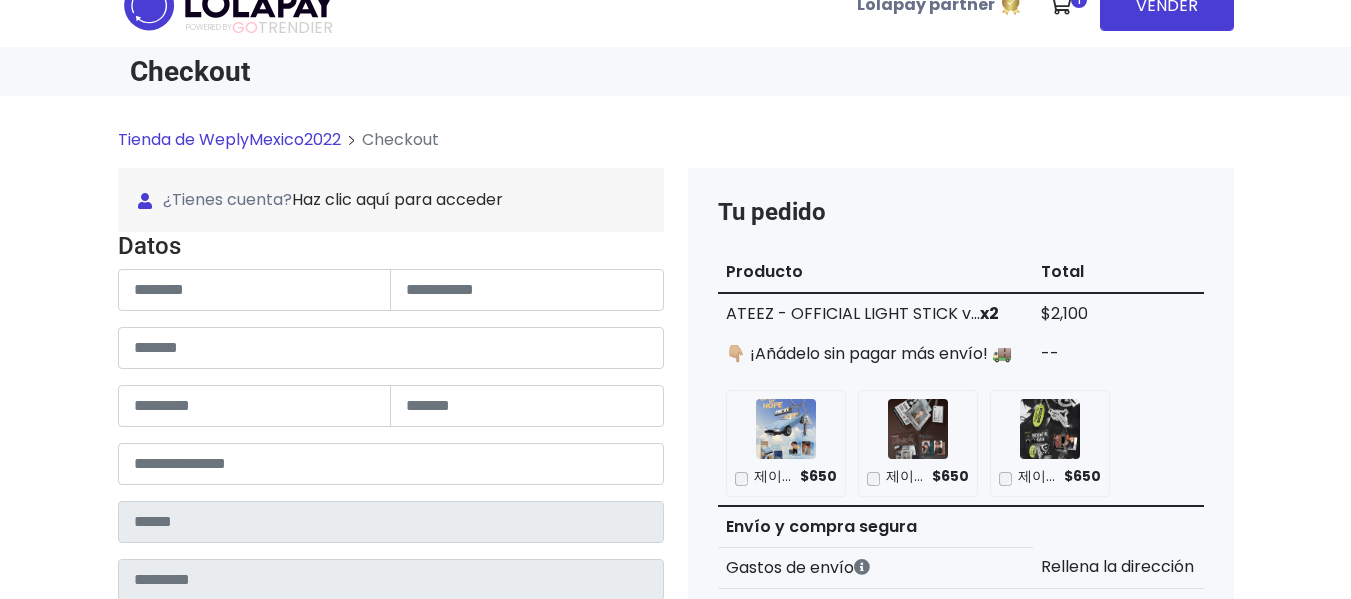 scroll, scrollTop: 0, scrollLeft: 0, axis: both 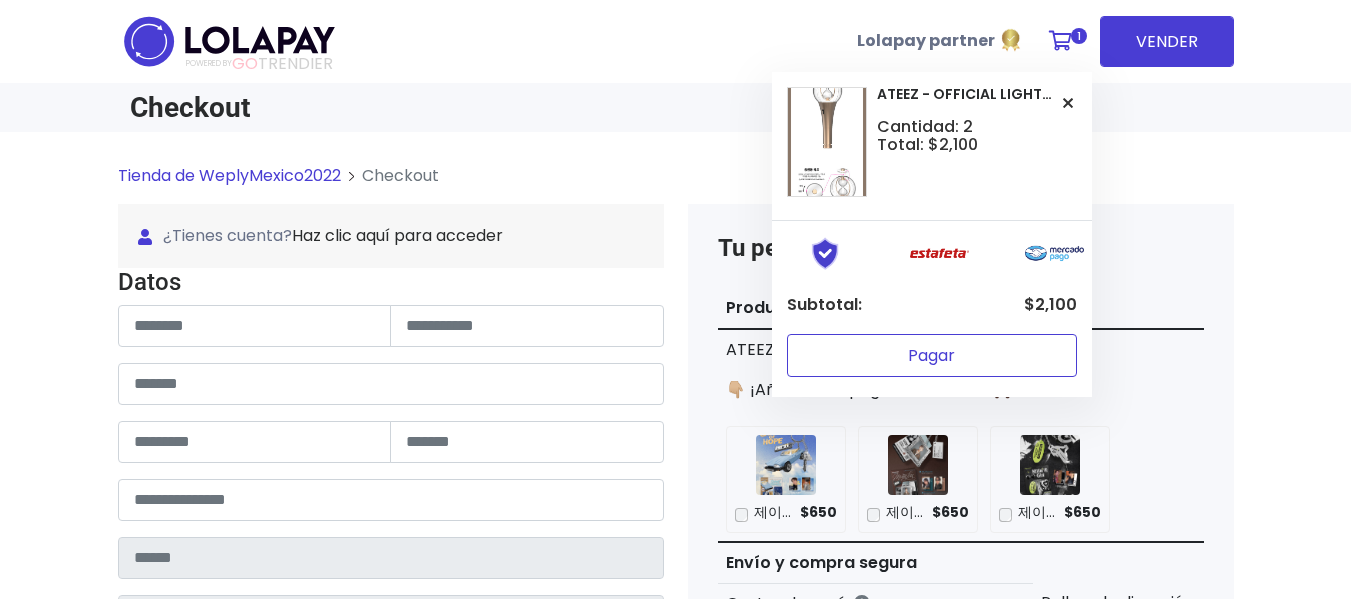 click on "Pagar" at bounding box center (932, 355) 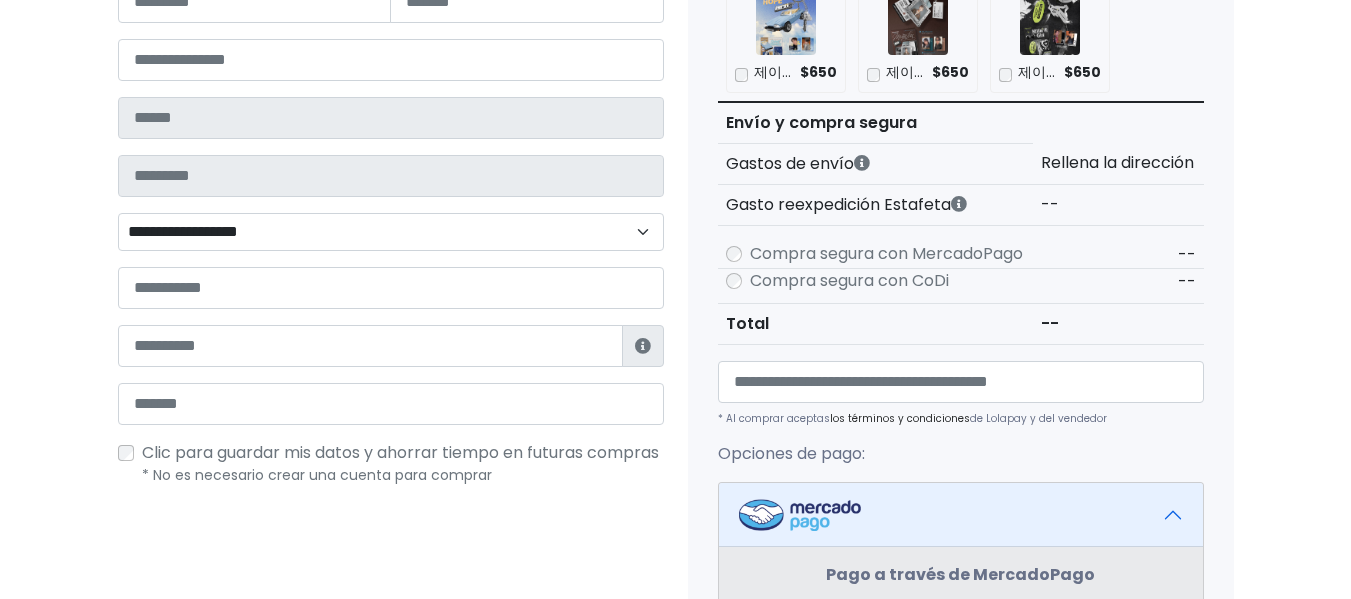 scroll, scrollTop: 480, scrollLeft: 0, axis: vertical 